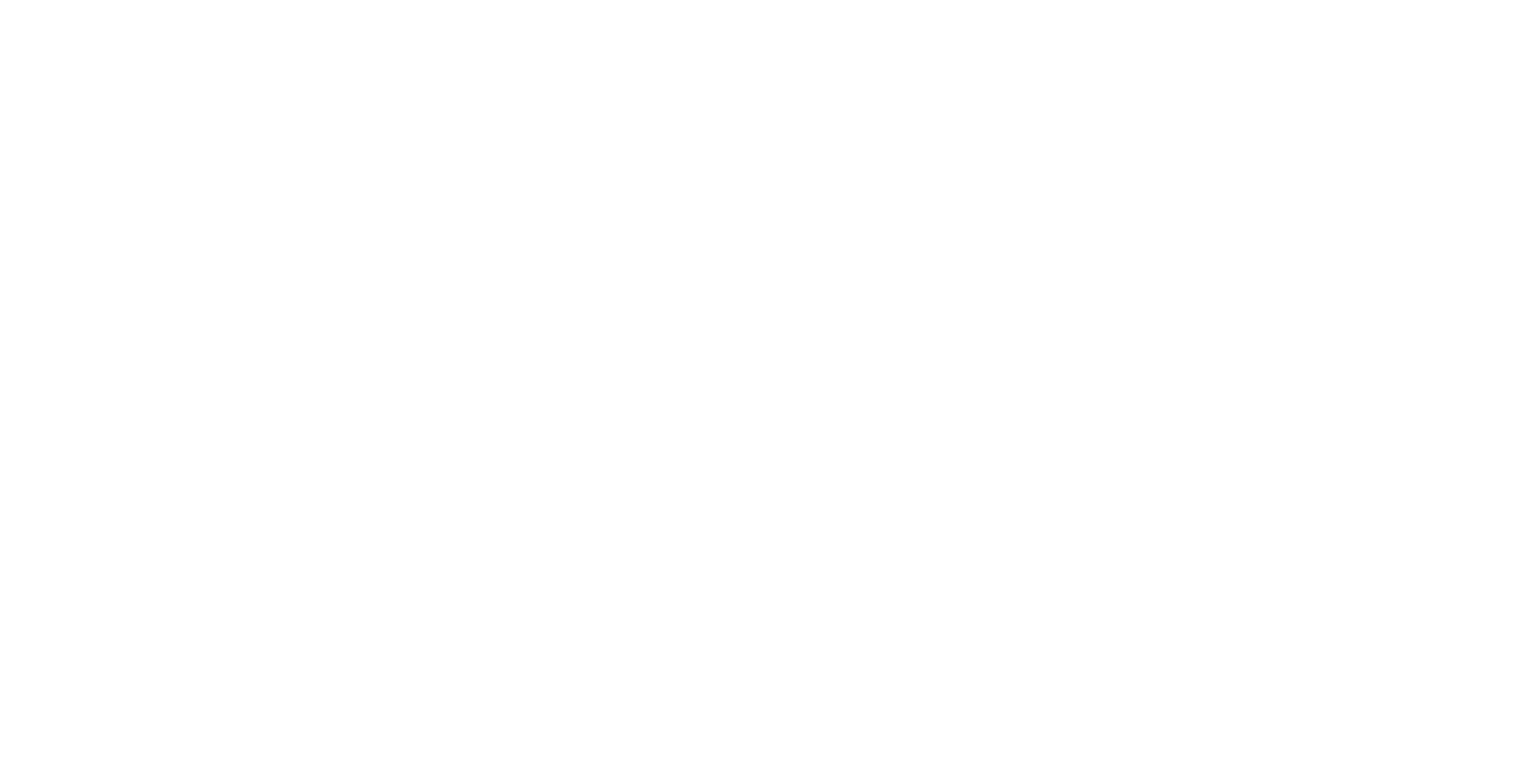 scroll, scrollTop: 0, scrollLeft: 0, axis: both 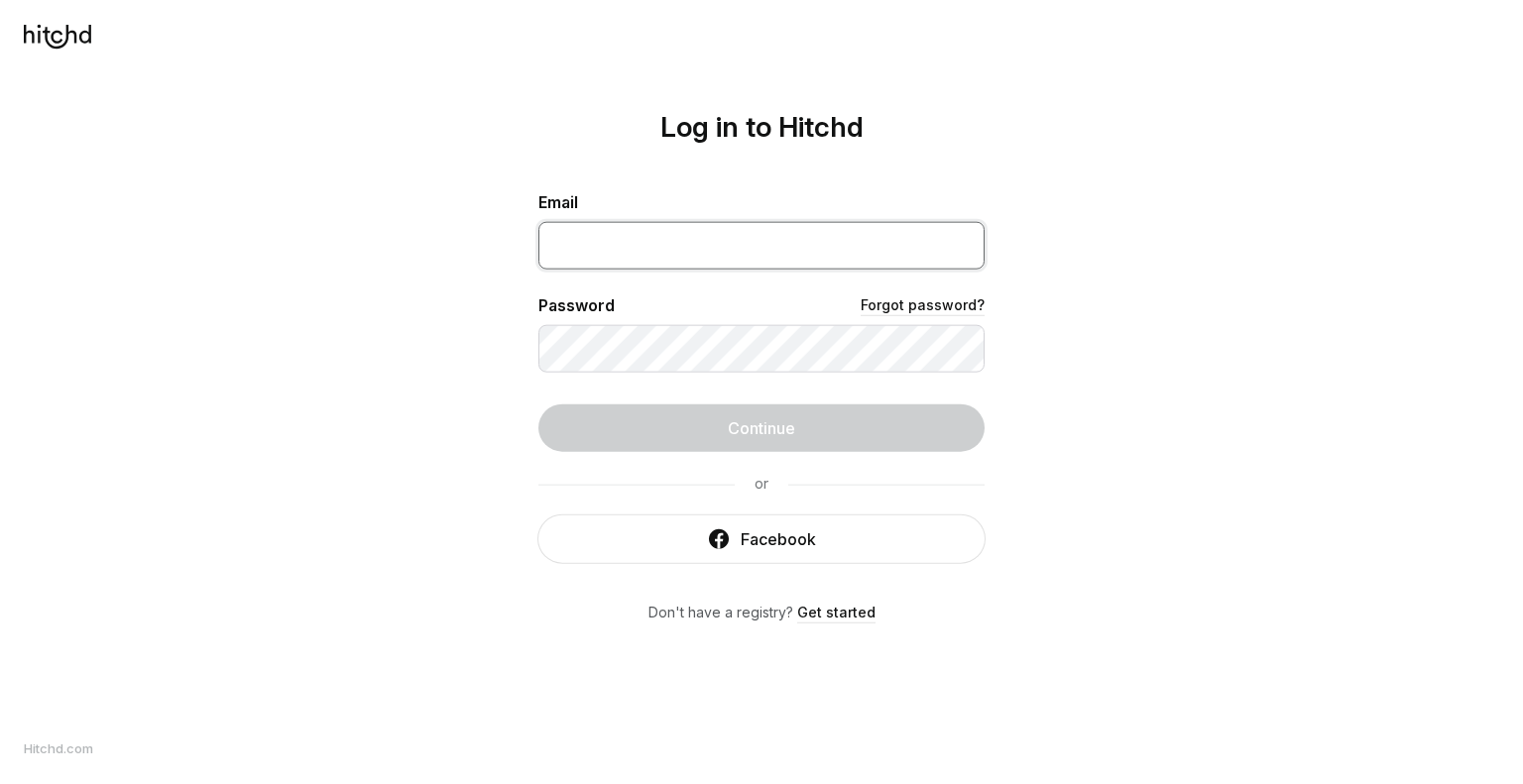click at bounding box center (762, 245) 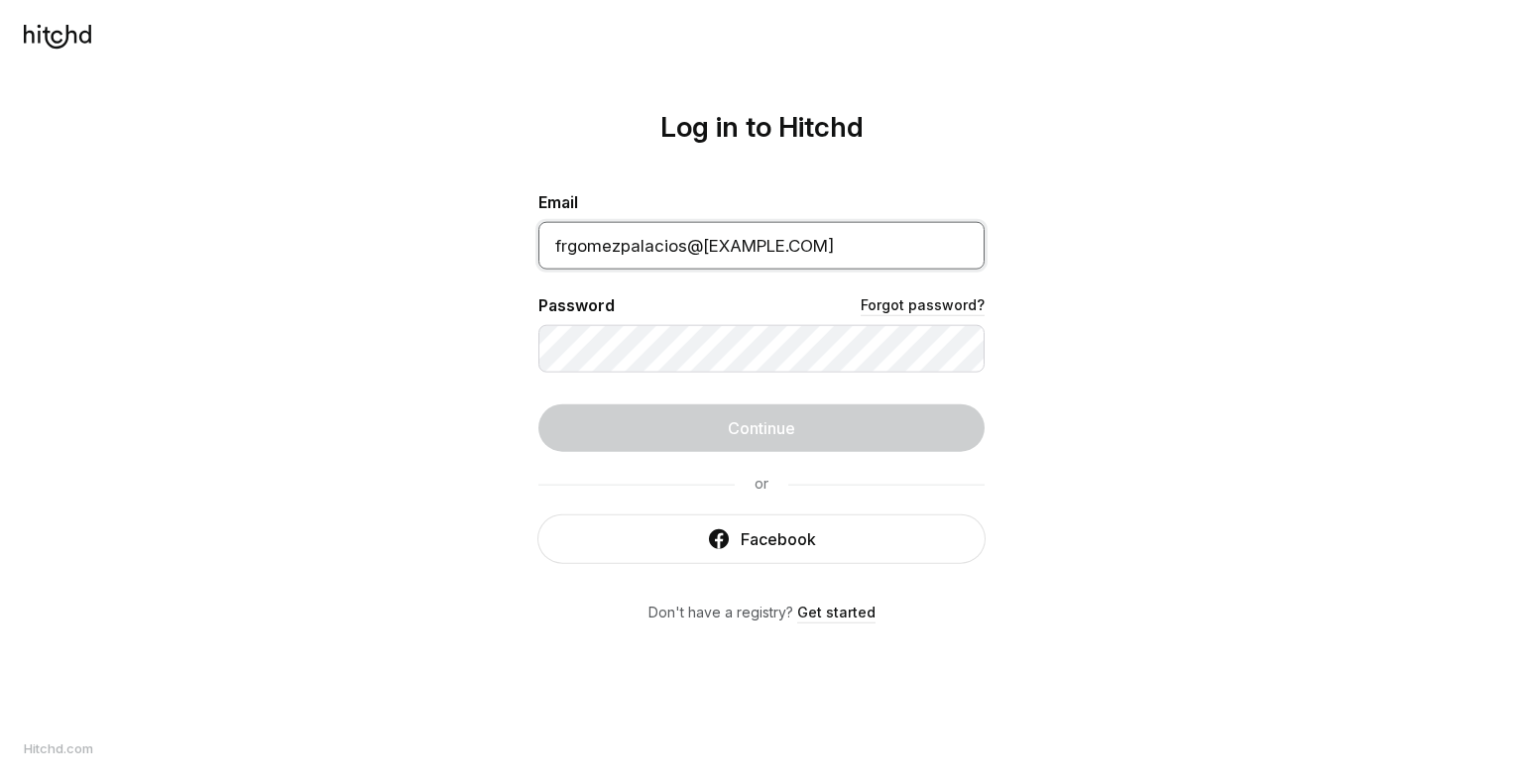 type on "frgomezpalacios@[EXAMPLE.COM]" 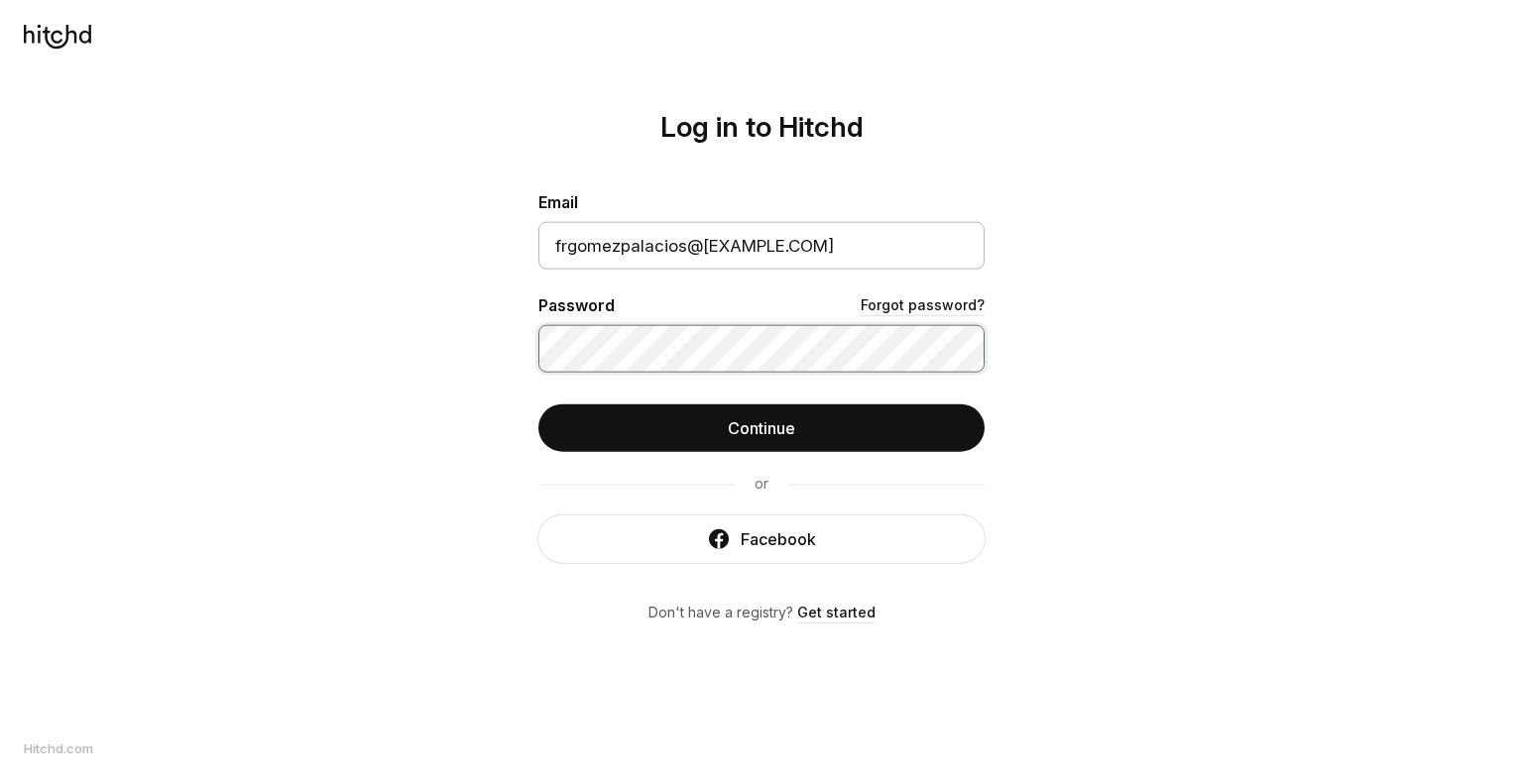 click on "Continue" at bounding box center (762, 427) 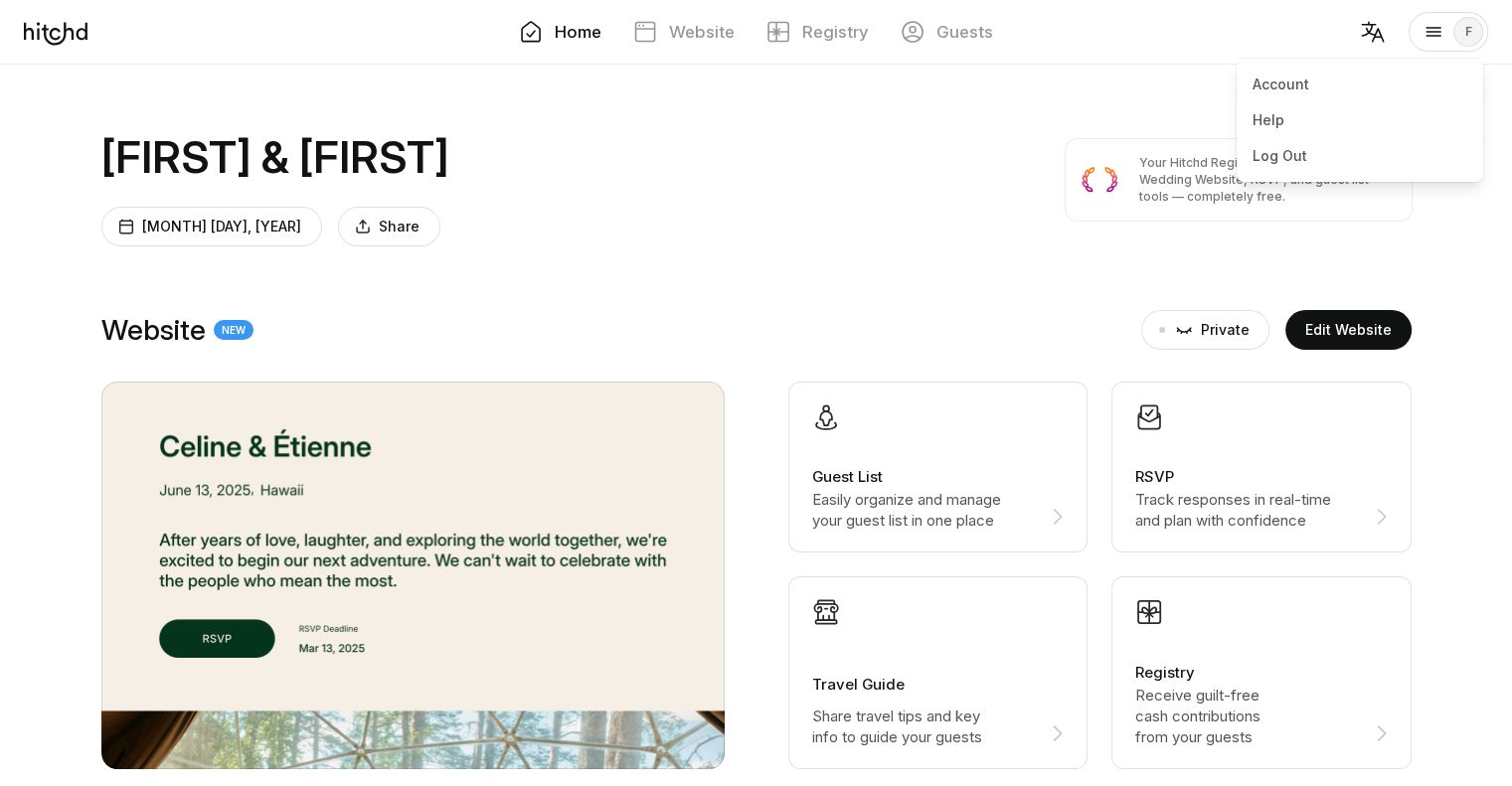 click at bounding box center (1433, 32) 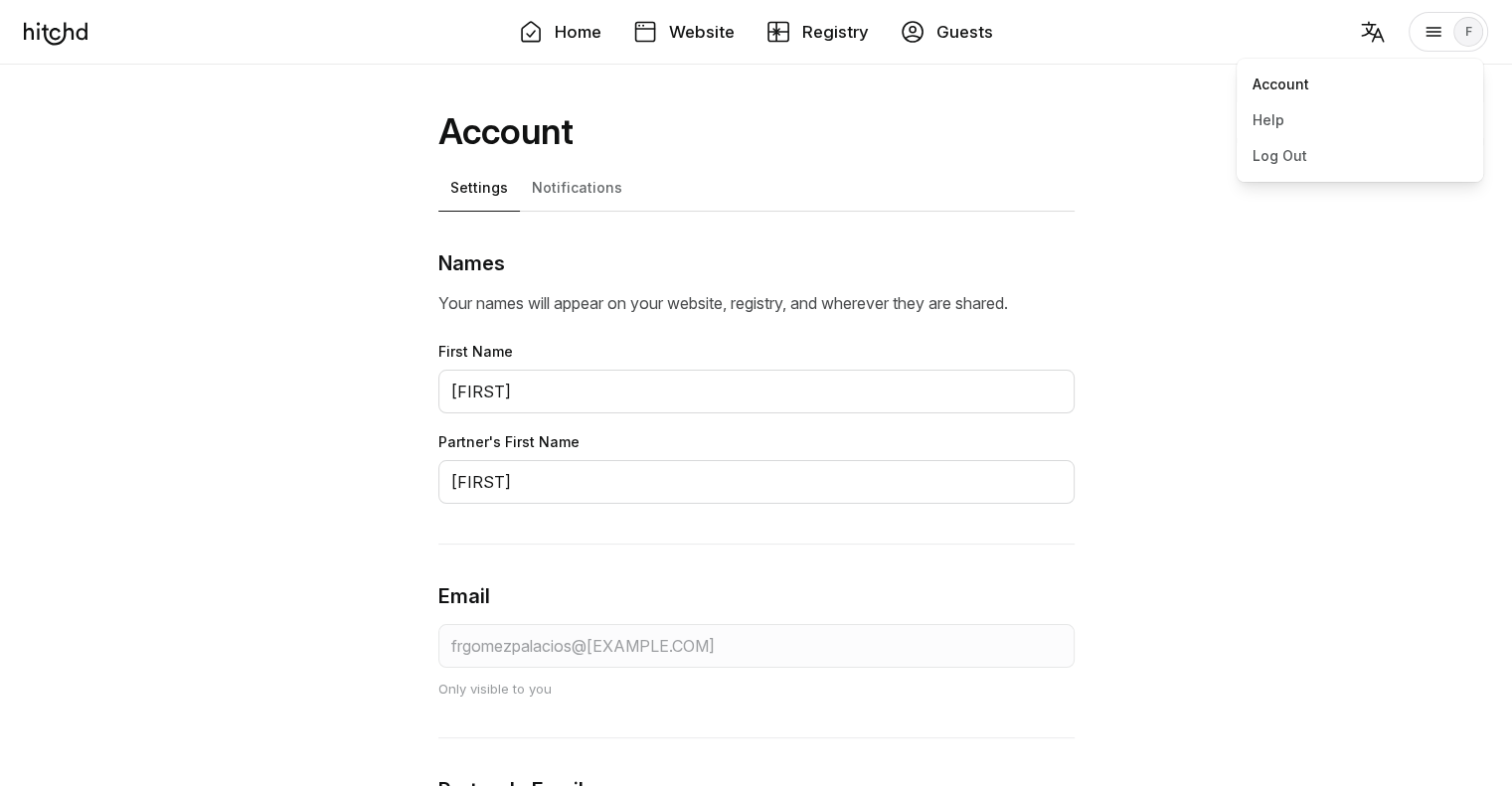 click on "Account" at bounding box center [1360, 84] 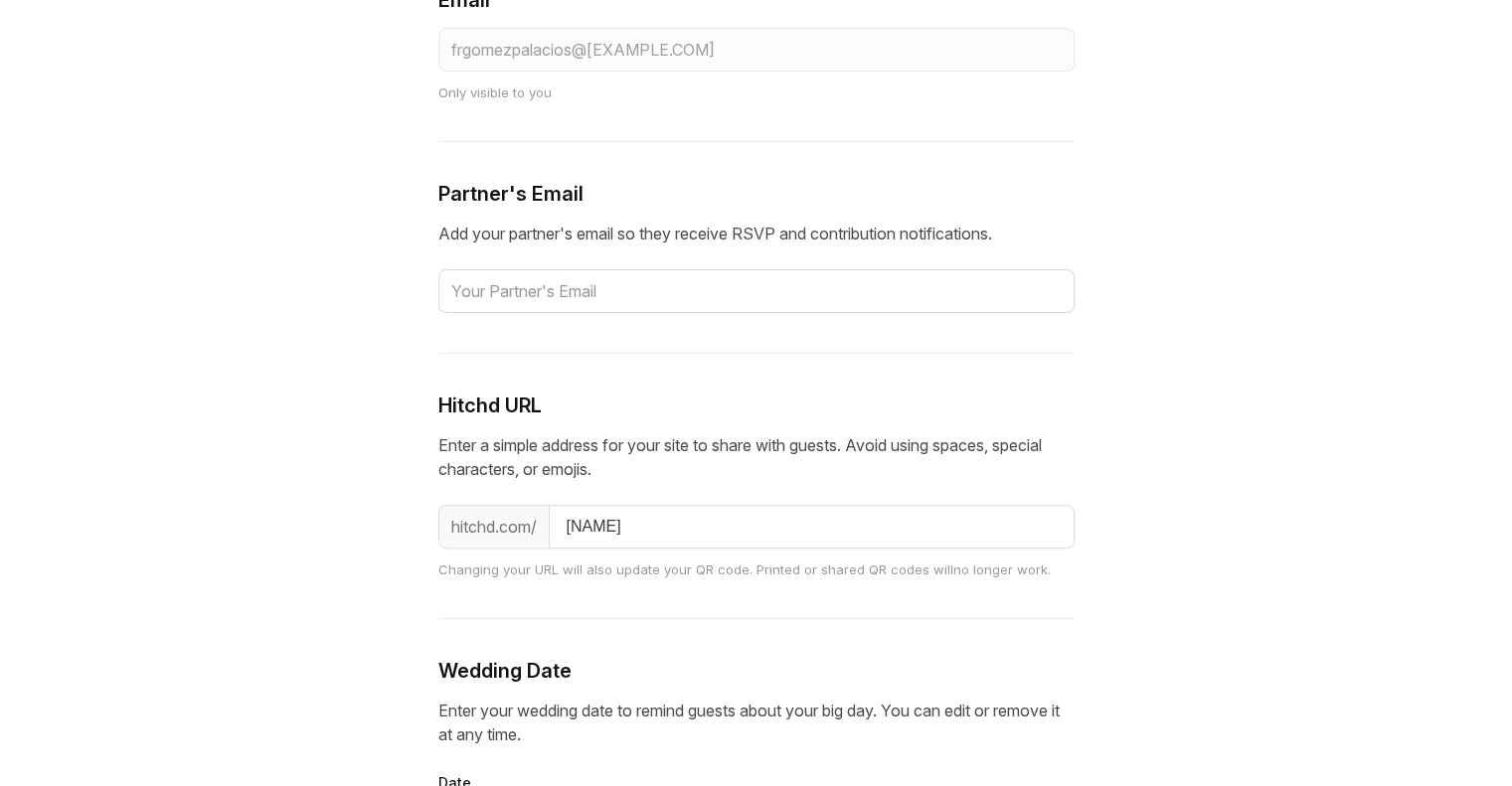 scroll, scrollTop: 994, scrollLeft: 0, axis: vertical 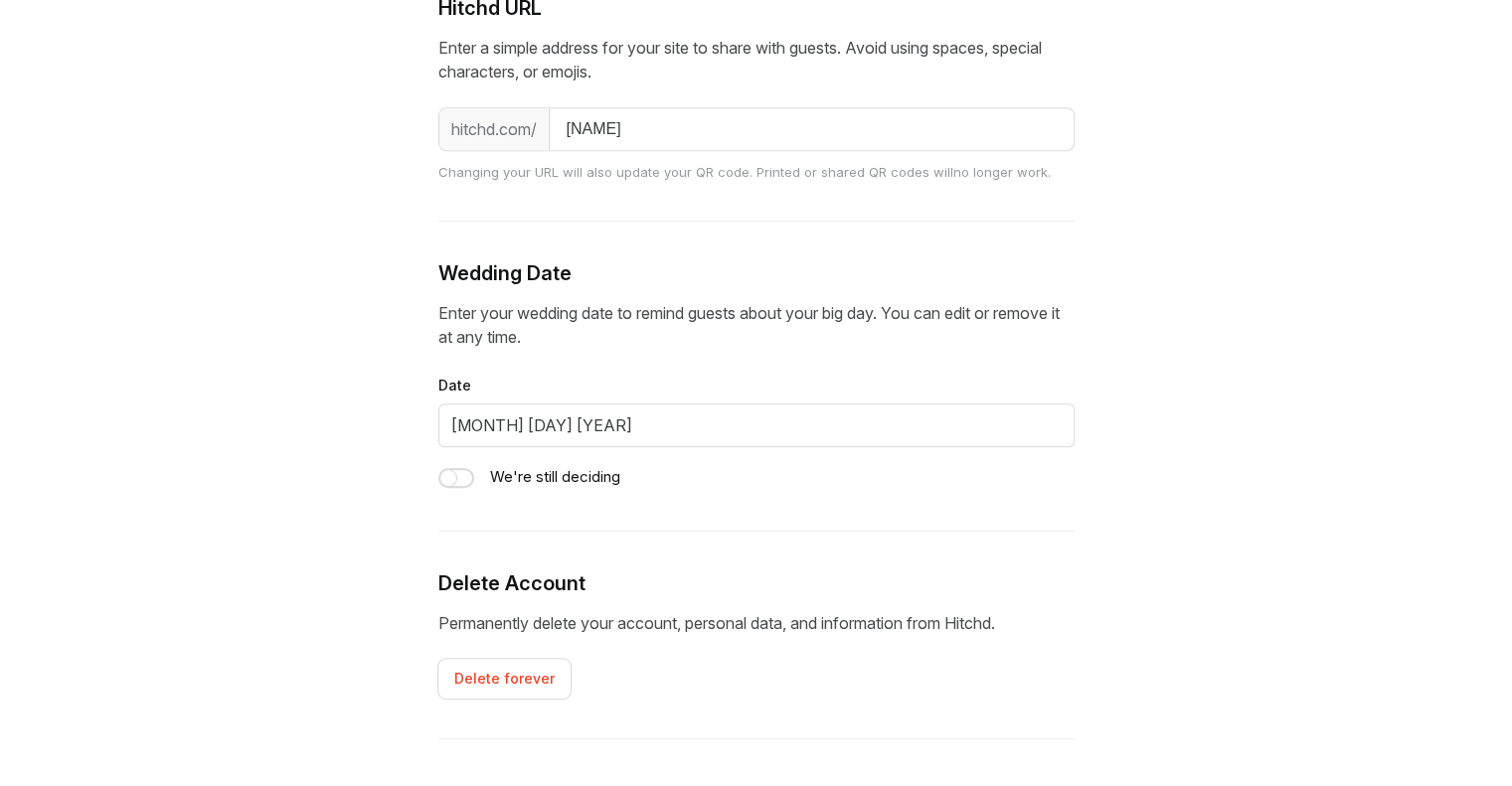 click on "Delete forever" at bounding box center [504, 679] 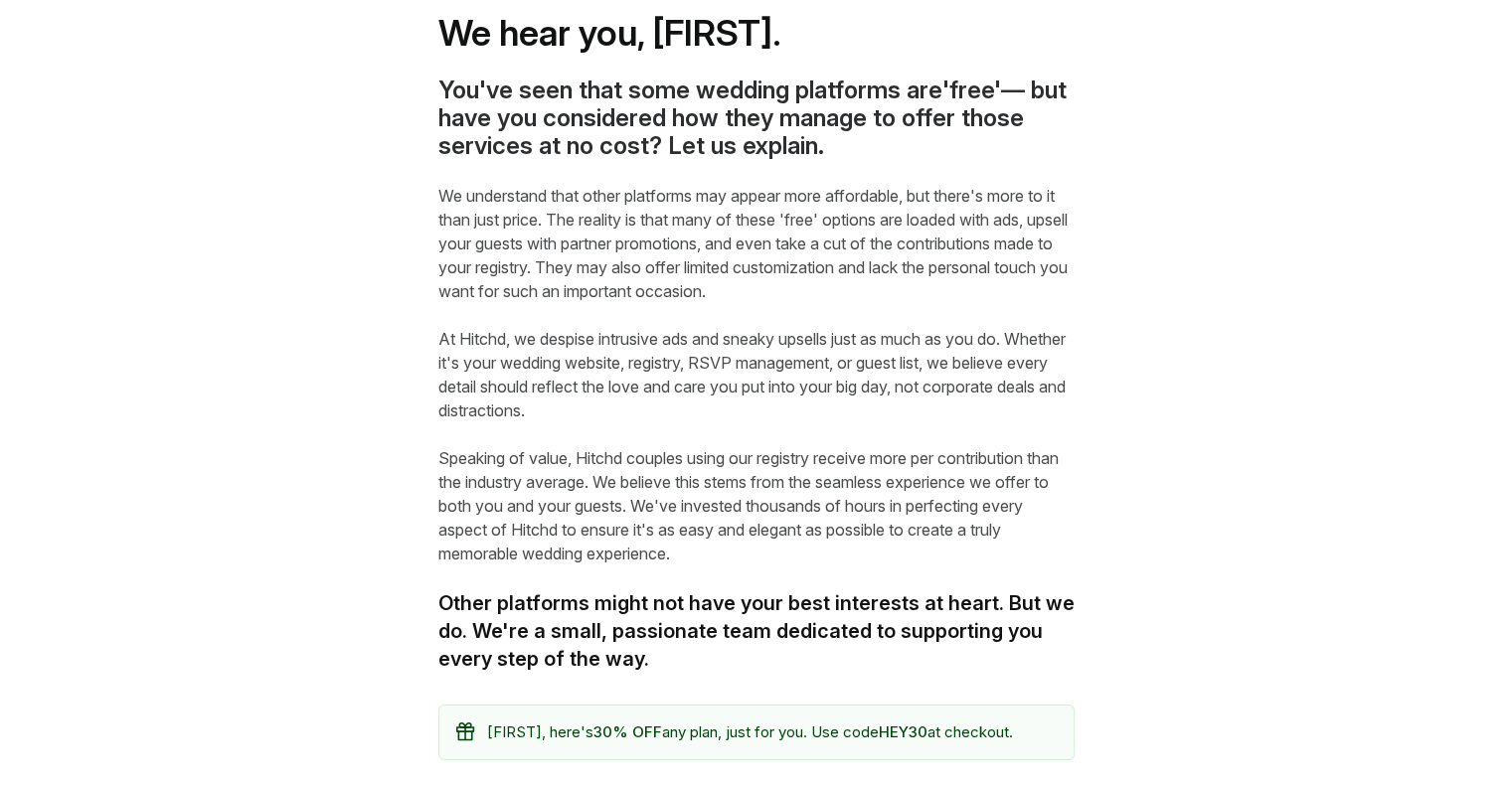 scroll, scrollTop: 255, scrollLeft: 0, axis: vertical 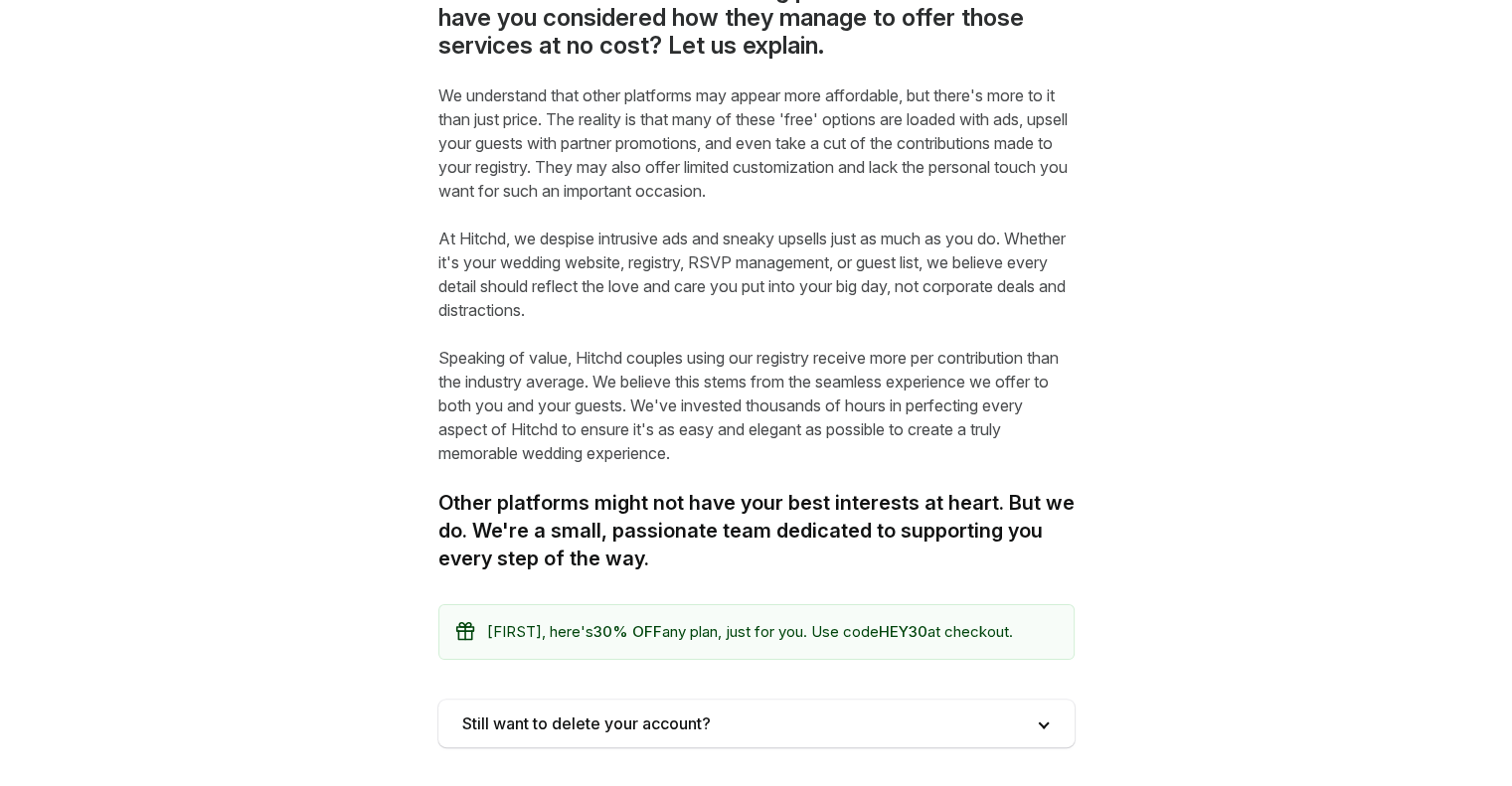 click at bounding box center [756, 723] 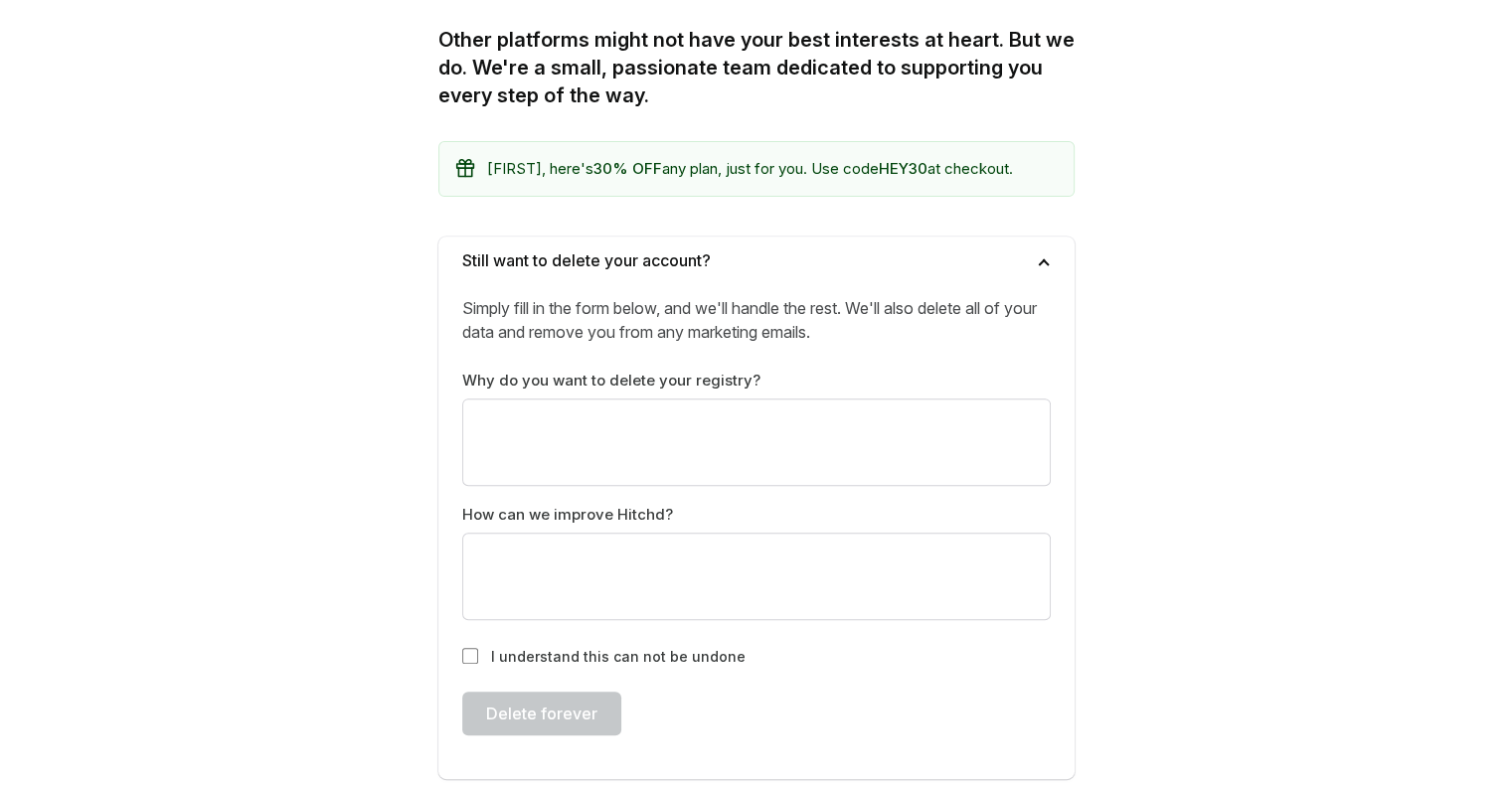 scroll, scrollTop: 751, scrollLeft: 0, axis: vertical 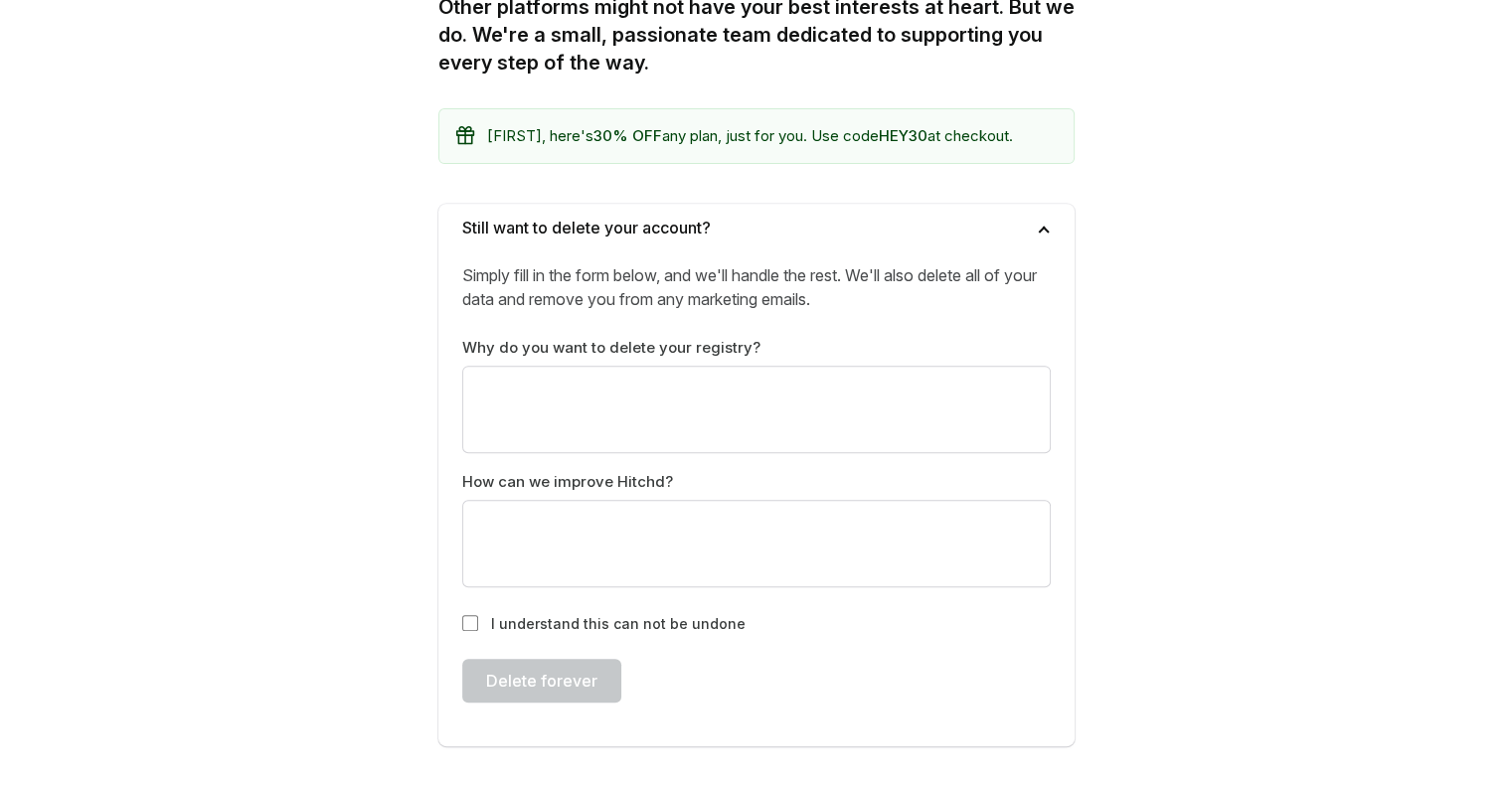 click on "I understand this can not be undone" at bounding box center (756, 623) 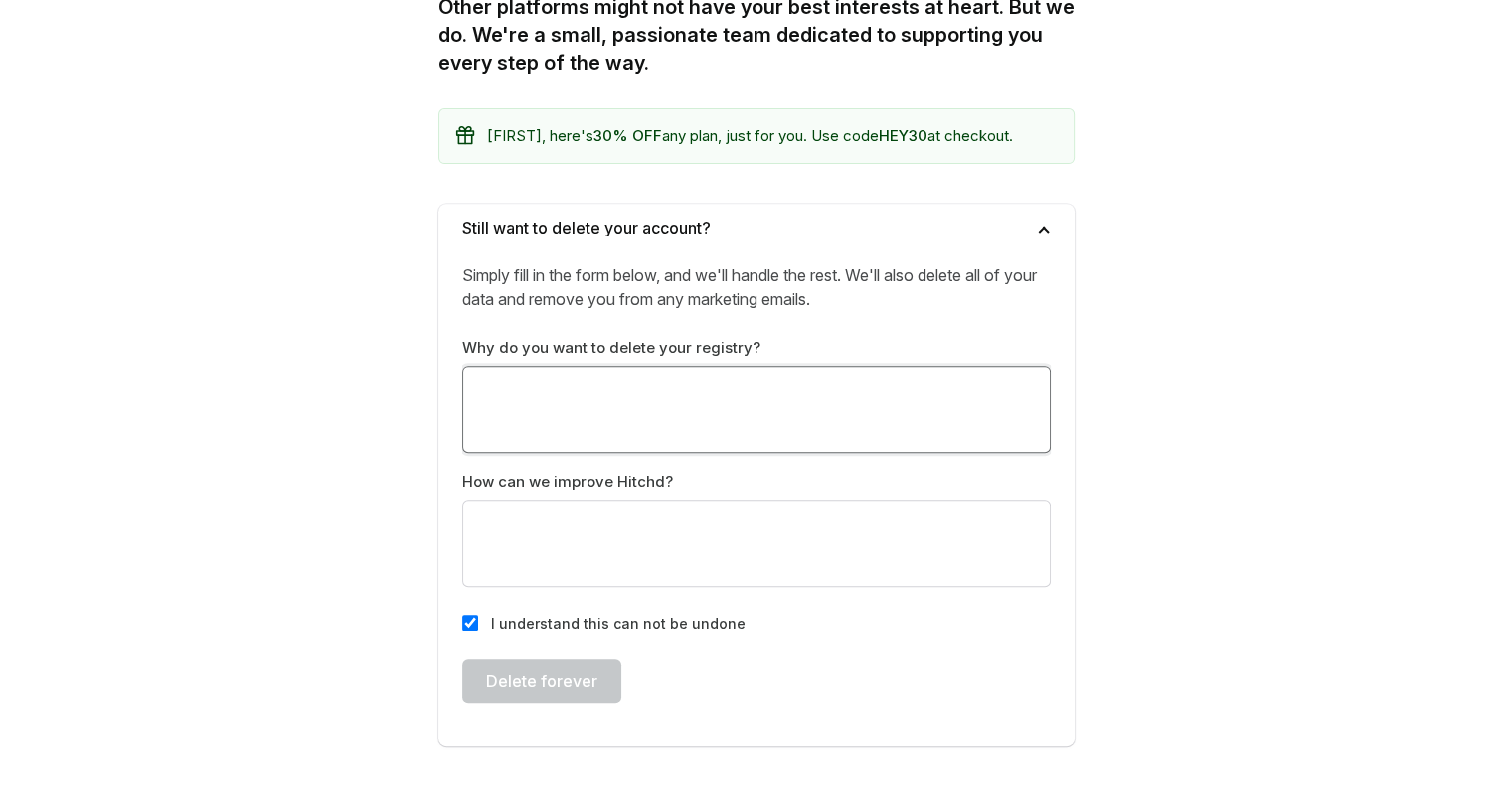 click at bounding box center [756, 409] 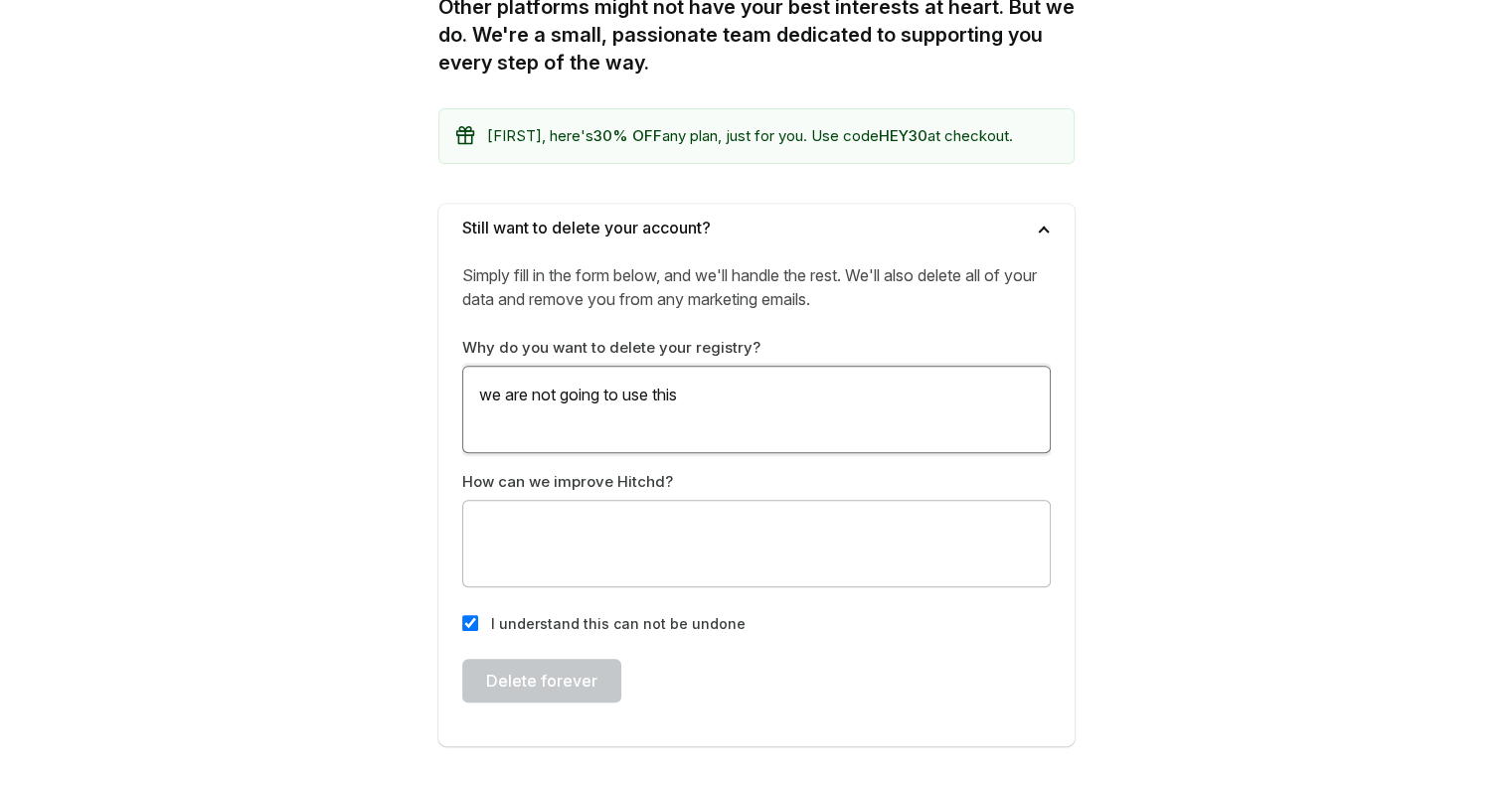 type on "we are not going to use this" 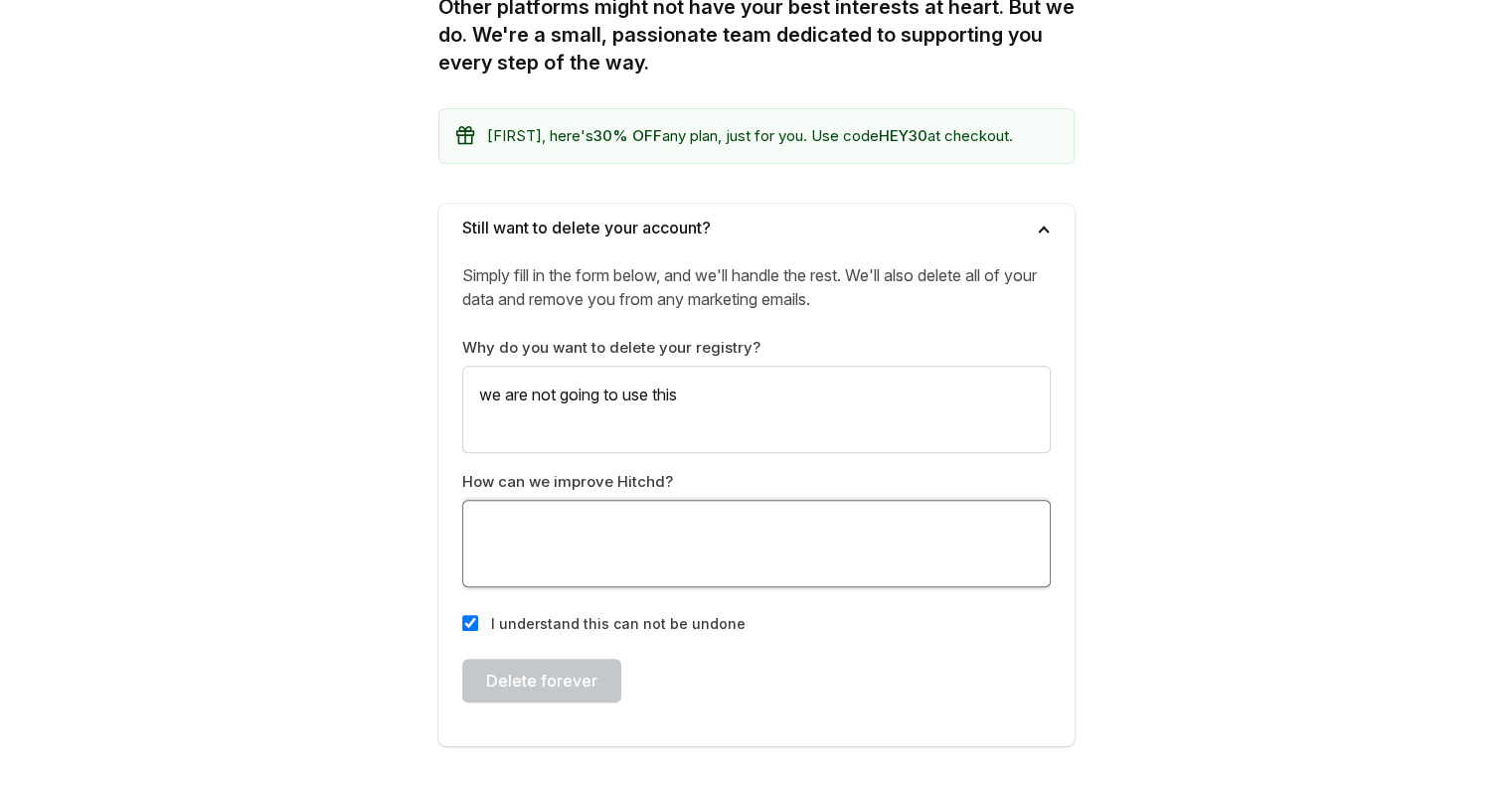 click at bounding box center (756, 544) 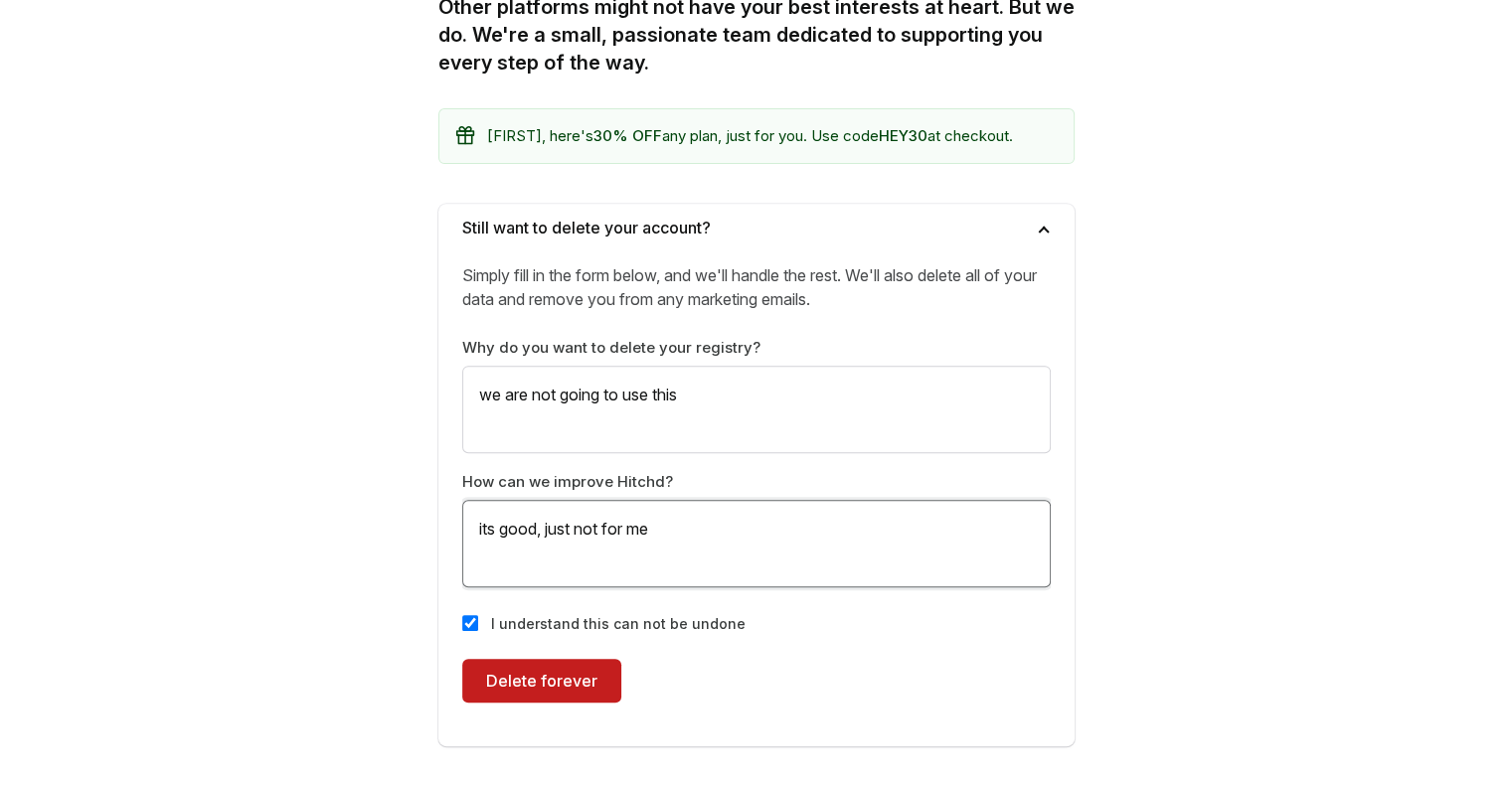 type on "its good, just not for me" 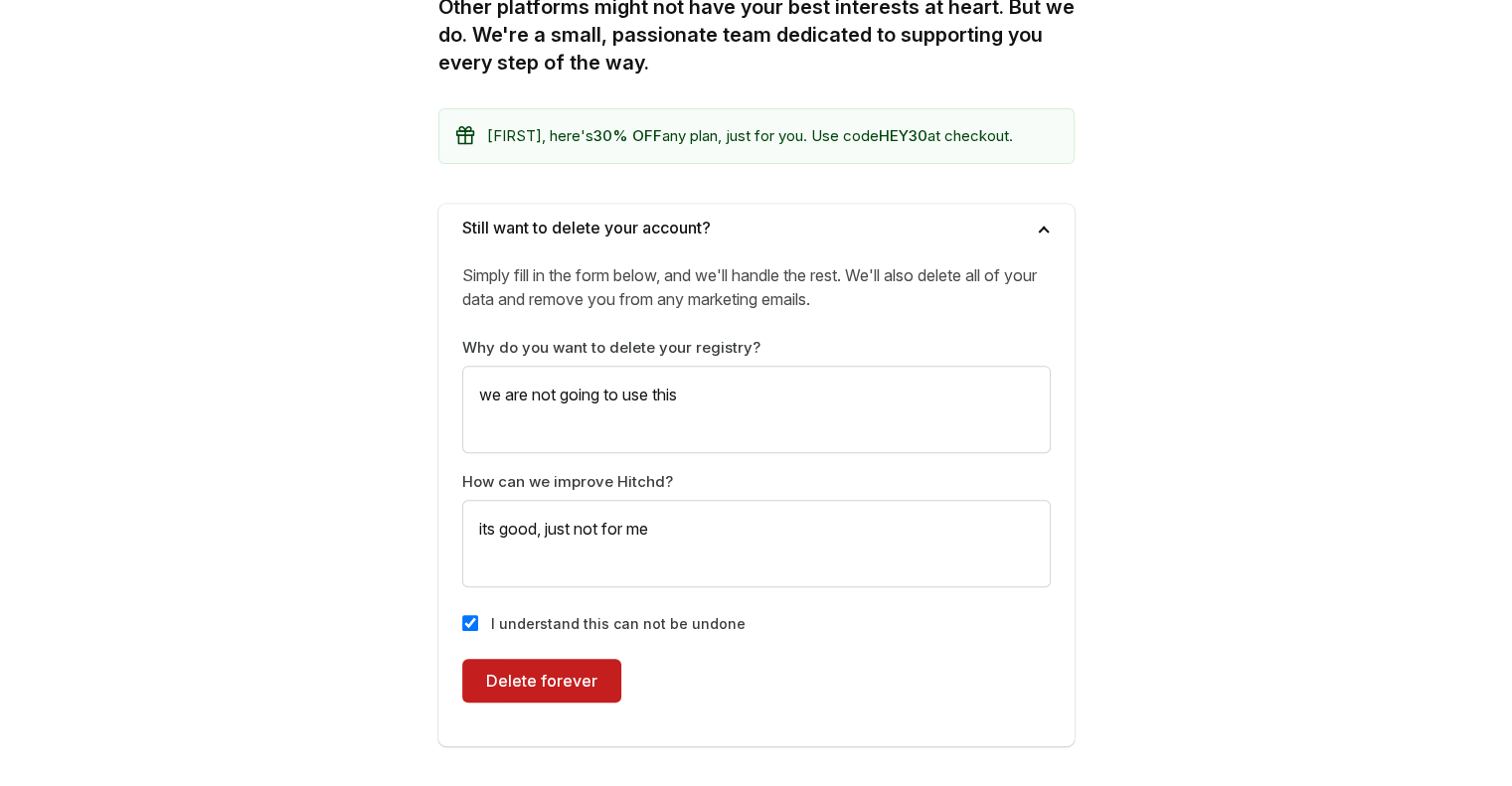 click on "Delete forever" at bounding box center [542, 681] 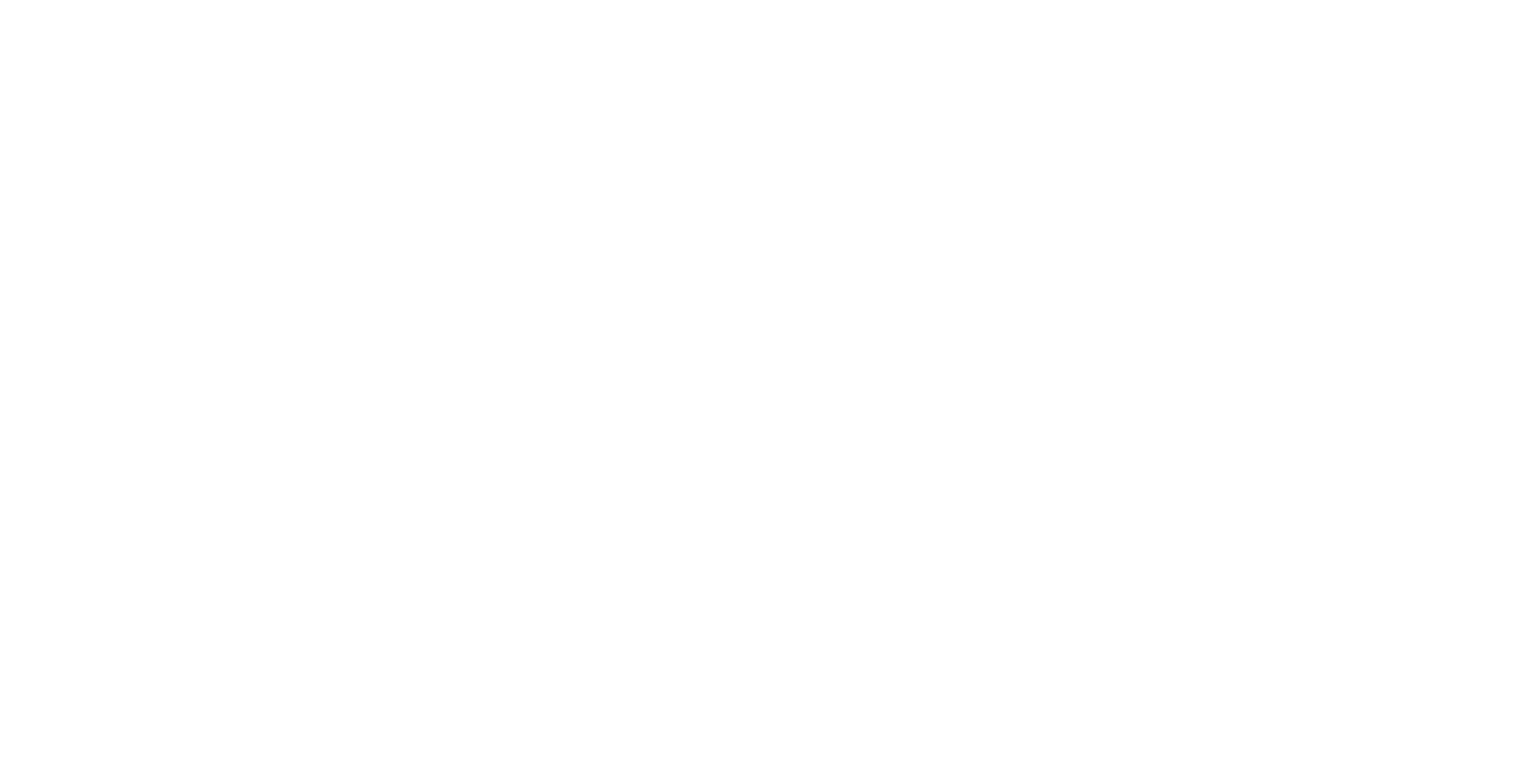 scroll, scrollTop: 0, scrollLeft: 0, axis: both 